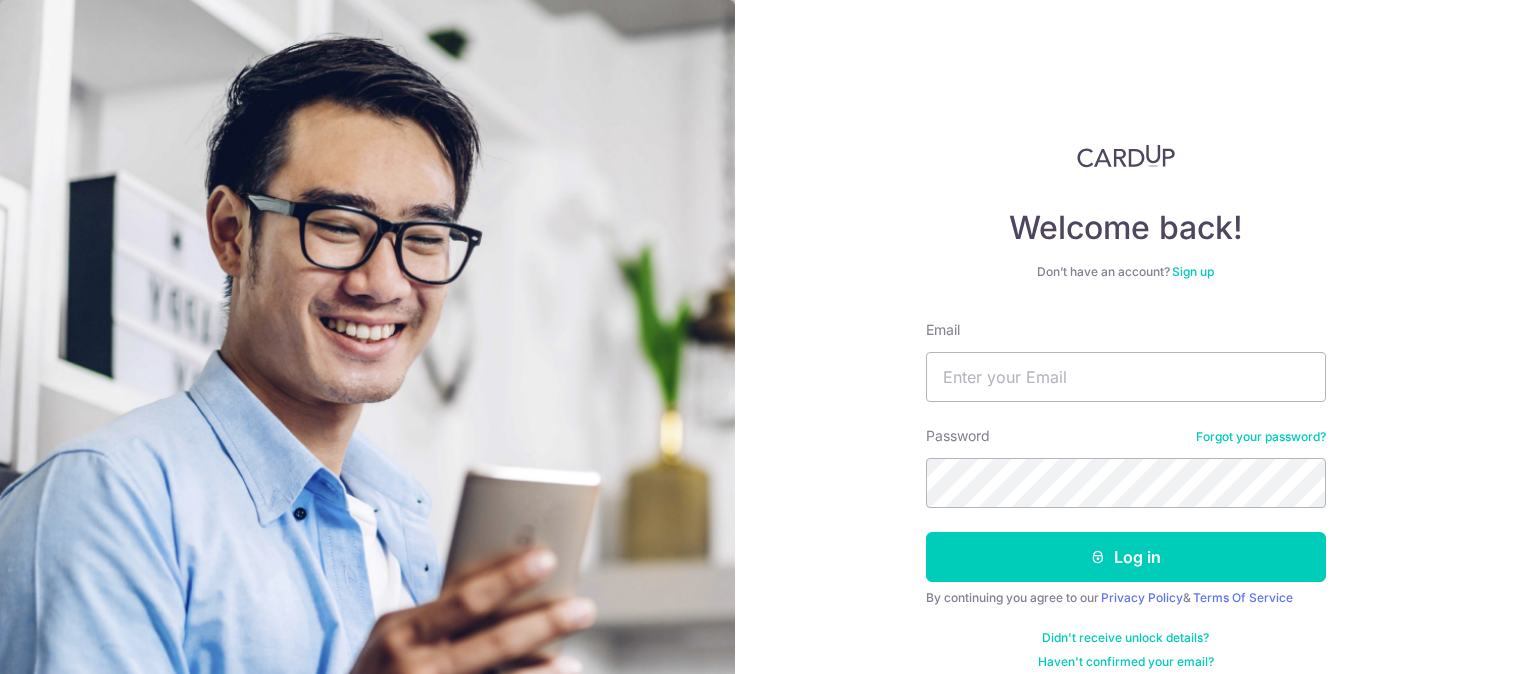 scroll, scrollTop: 0, scrollLeft: 0, axis: both 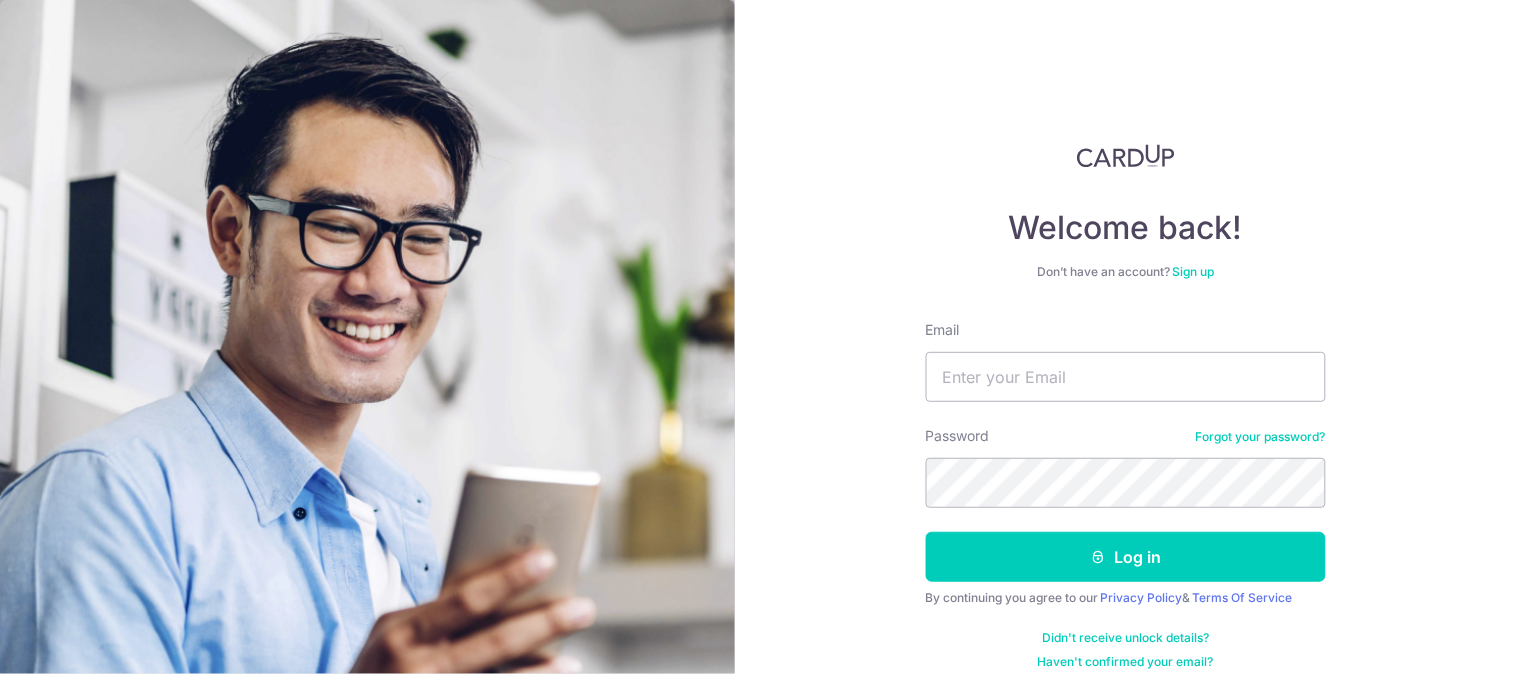 type on "[EMAIL]" 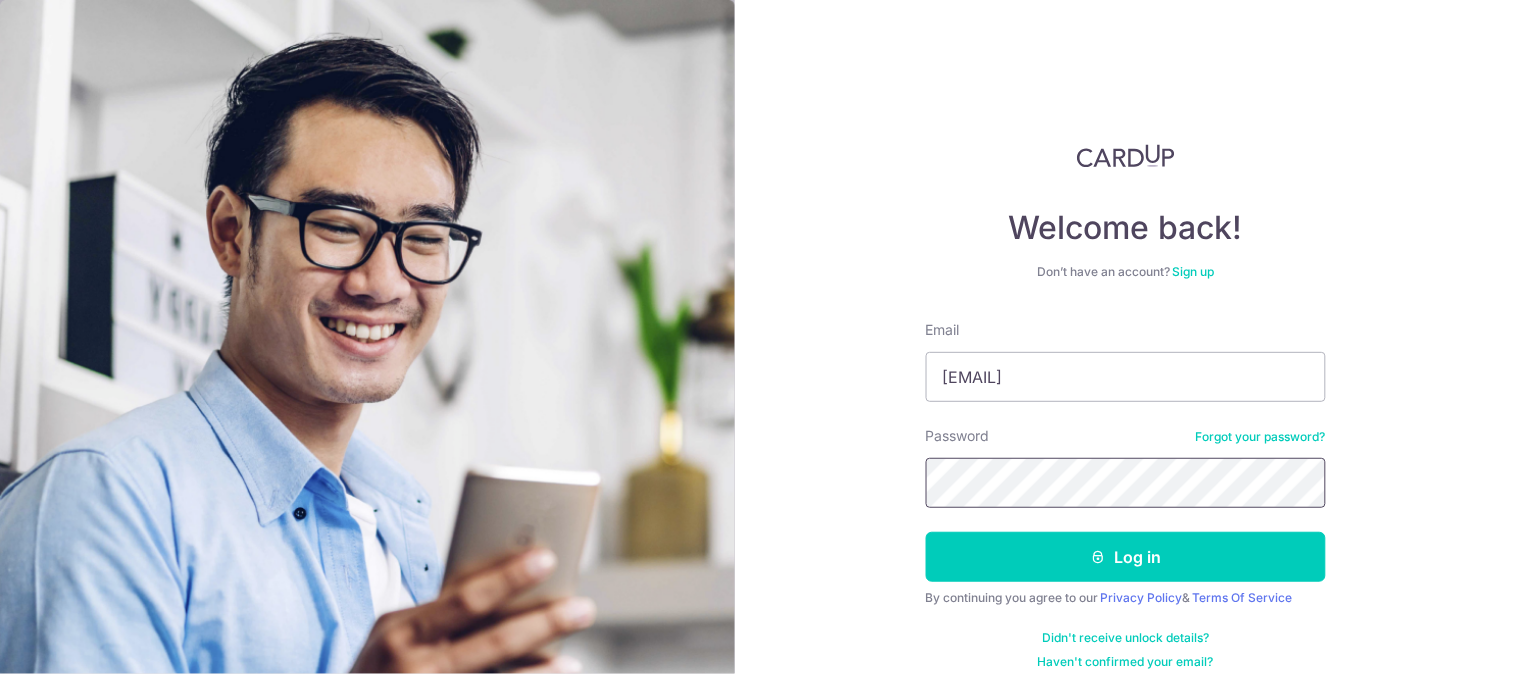 click on "Log in" at bounding box center (1126, 557) 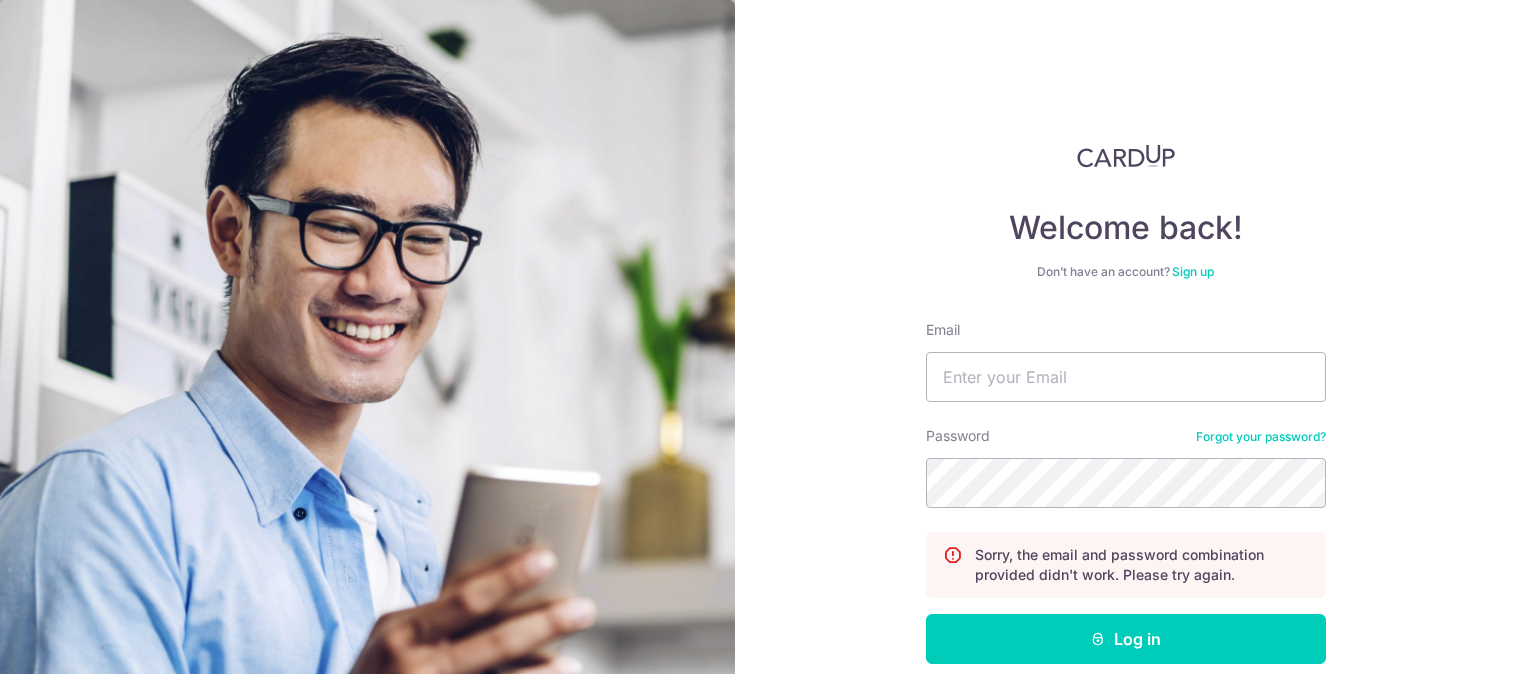 scroll, scrollTop: 0, scrollLeft: 0, axis: both 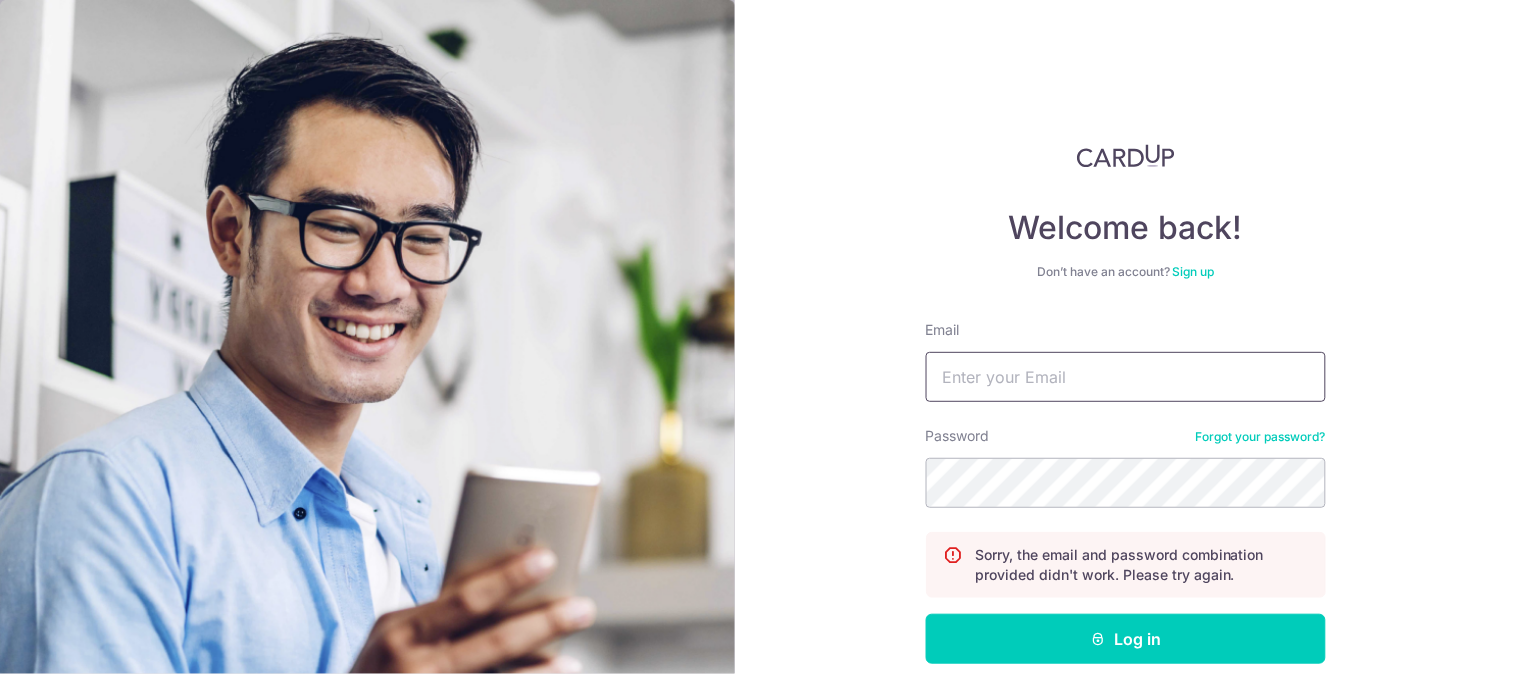 click on "Email" at bounding box center (1126, 377) 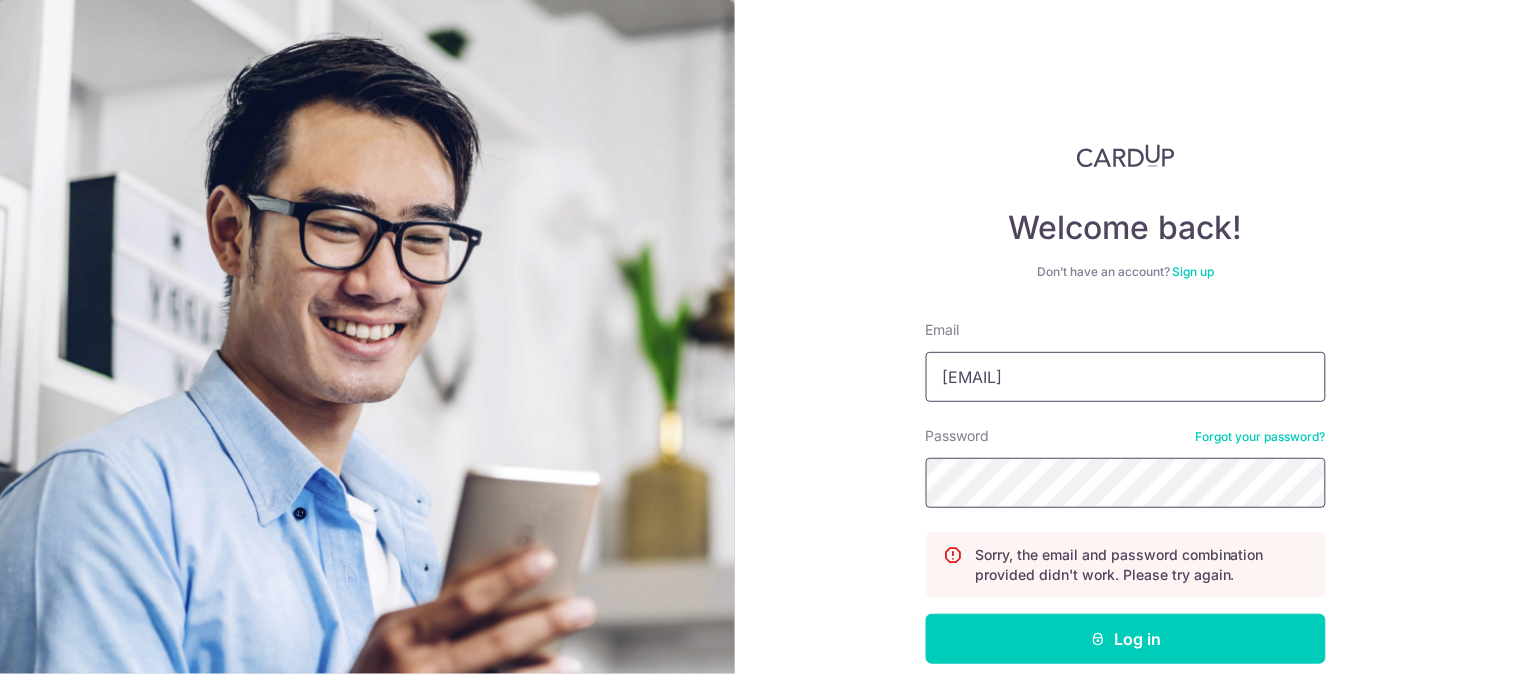click on "Log in" at bounding box center (1126, 639) 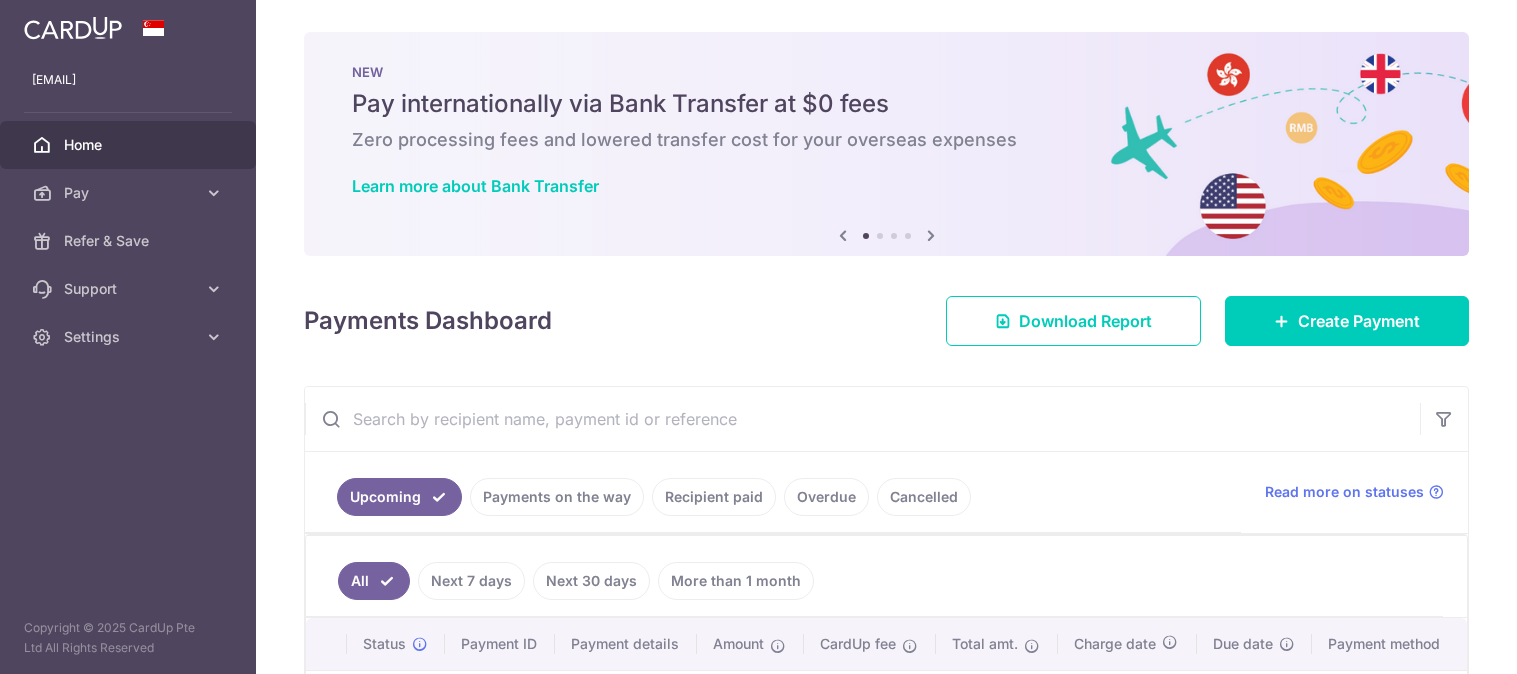 scroll, scrollTop: 0, scrollLeft: 0, axis: both 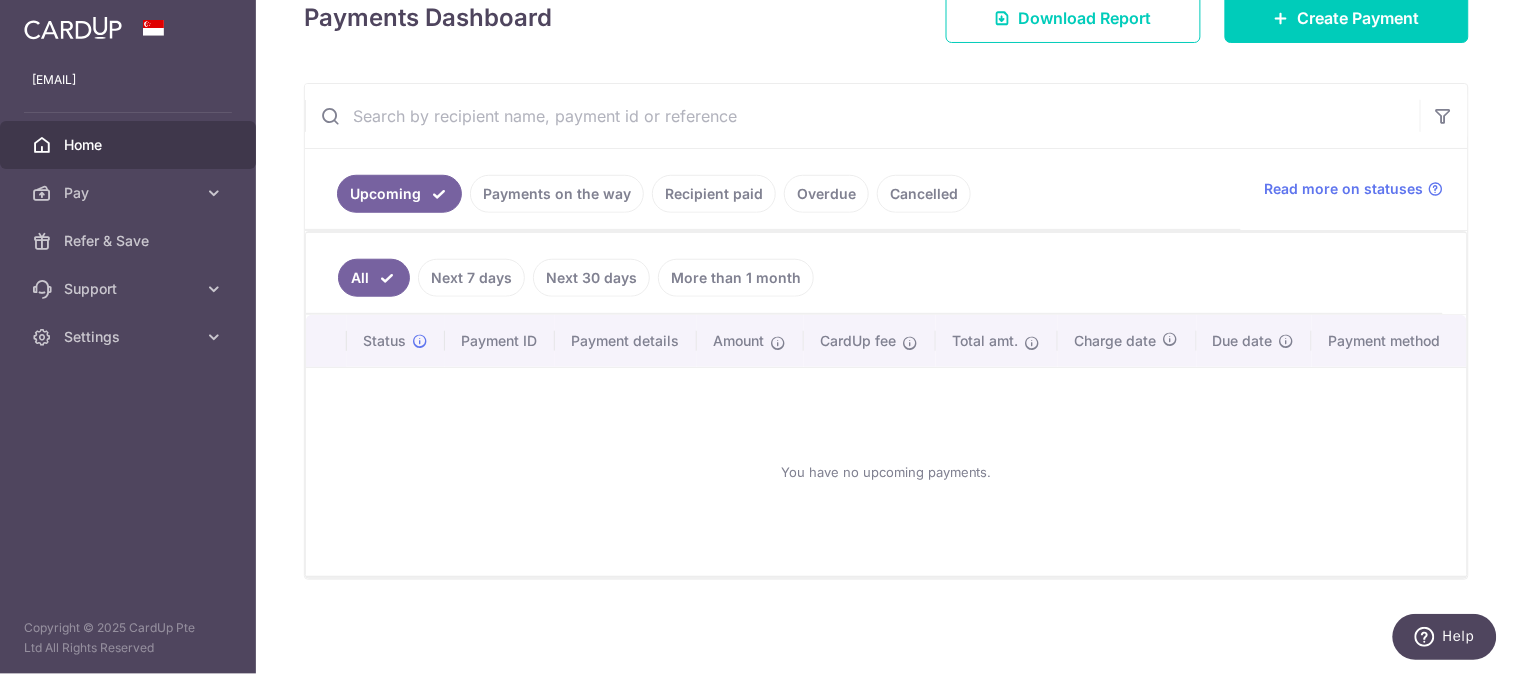 click on "Upcoming
Payments on the way
Recipient paid
Overdue
Cancelled" at bounding box center (773, 189) 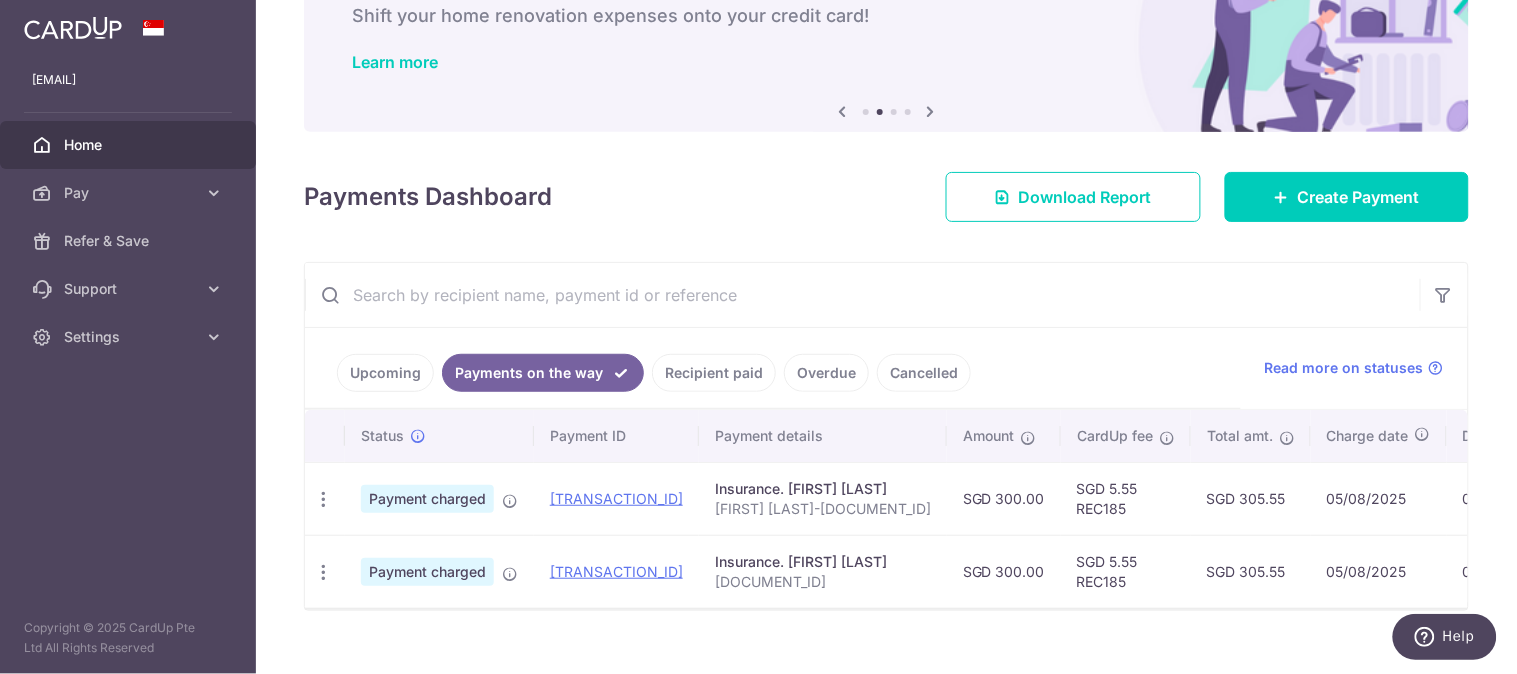 scroll, scrollTop: 166, scrollLeft: 0, axis: vertical 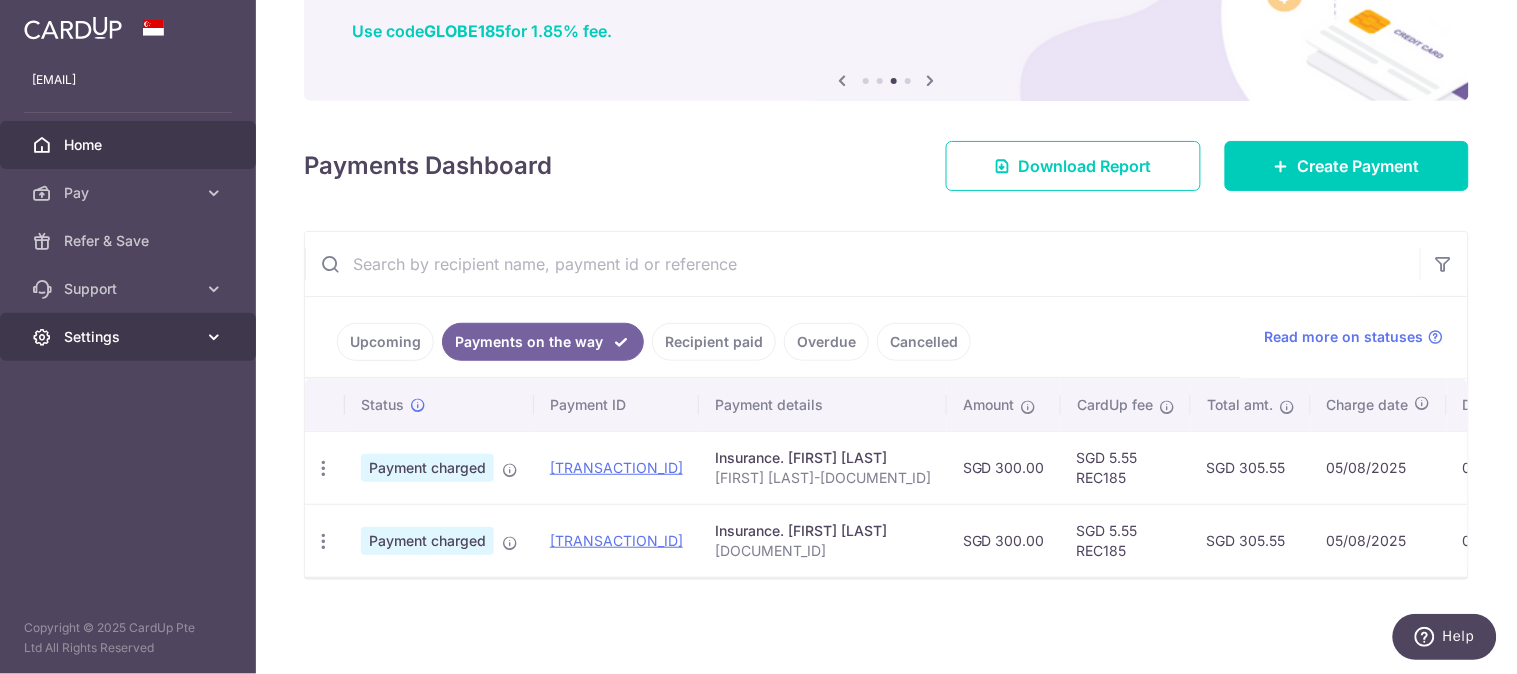 click on "Settings" at bounding box center [130, 337] 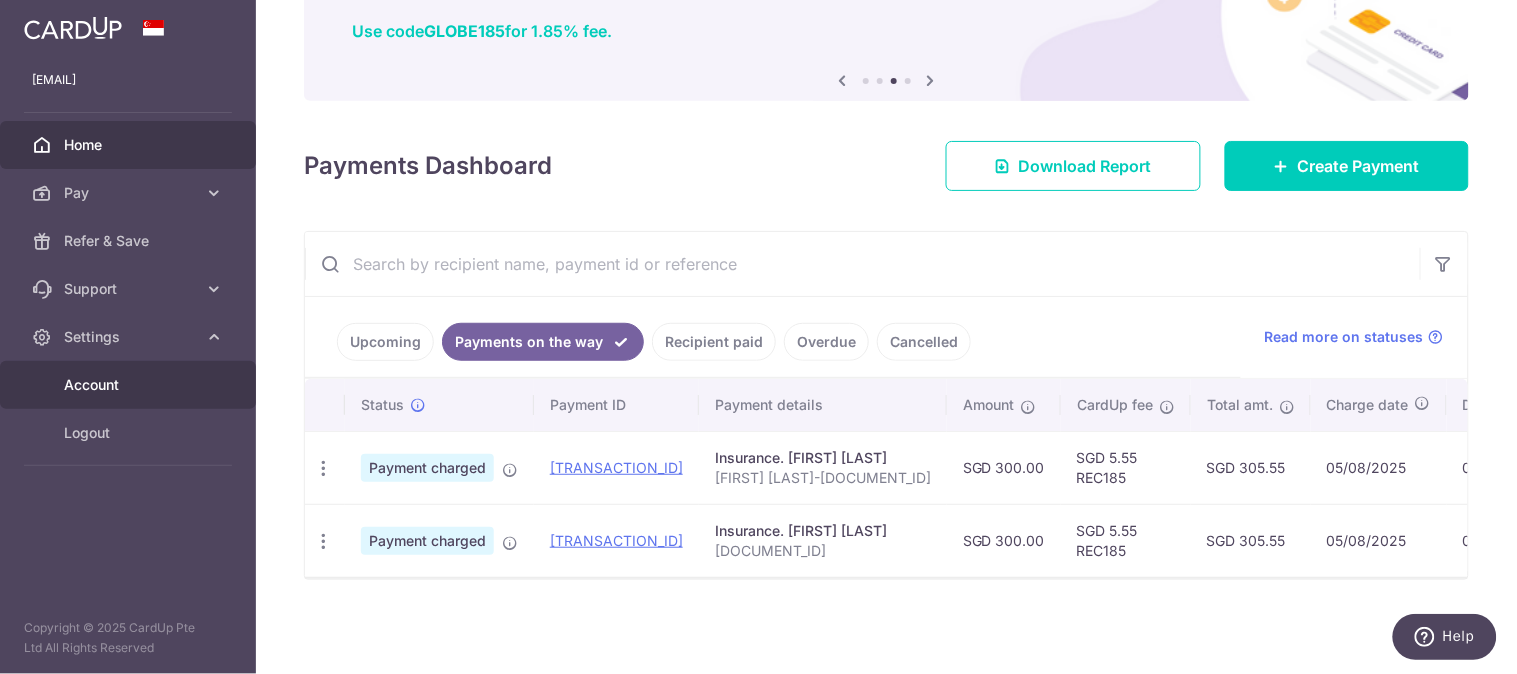 click on "Account" at bounding box center [130, 385] 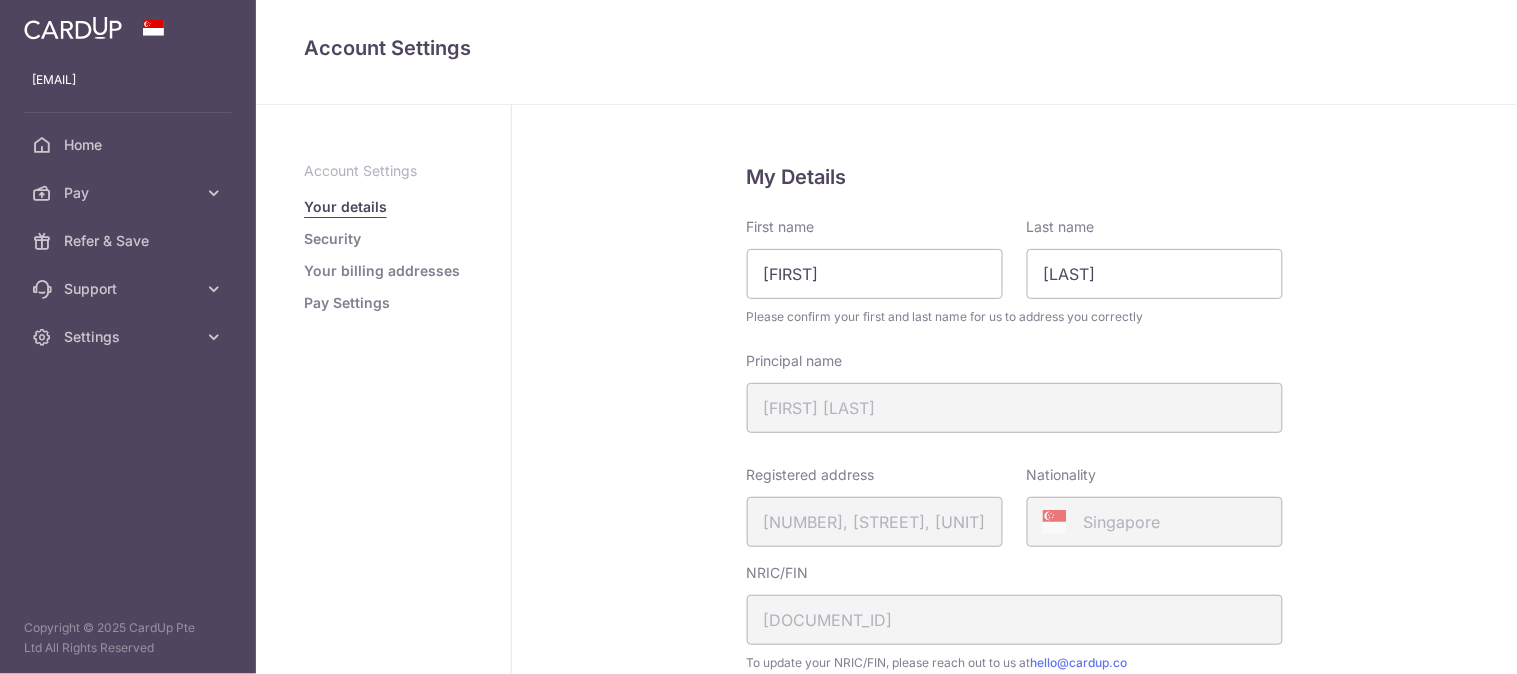 scroll, scrollTop: 0, scrollLeft: 0, axis: both 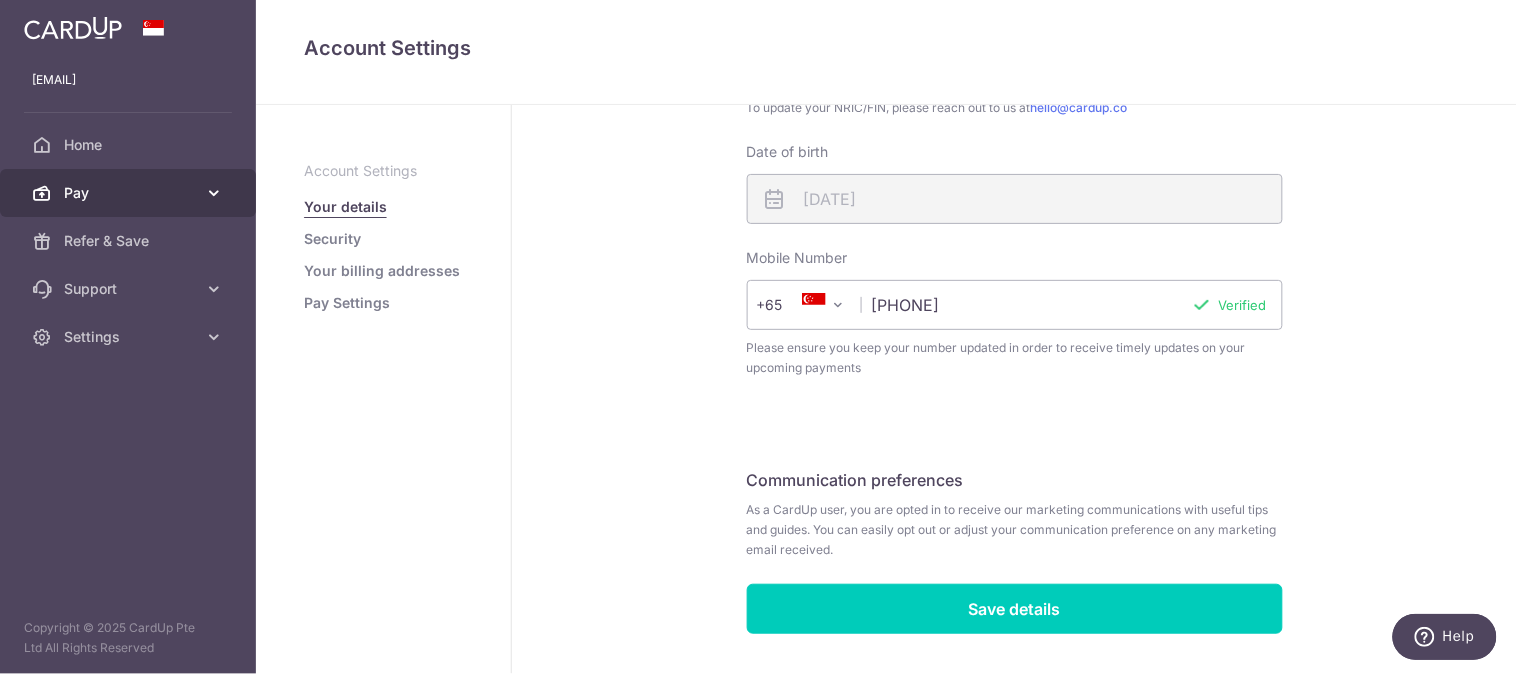 click on "Pay" at bounding box center [130, 193] 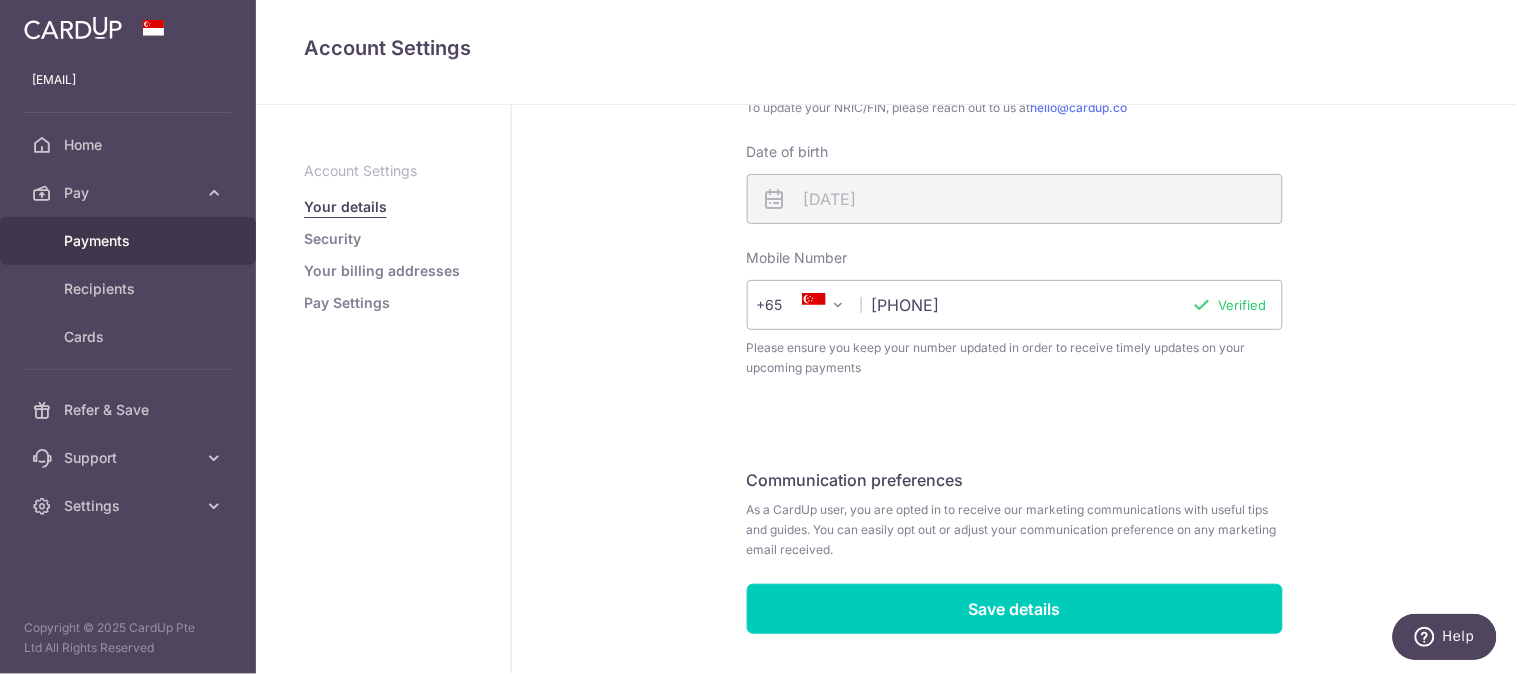click on "Payments" at bounding box center [130, 241] 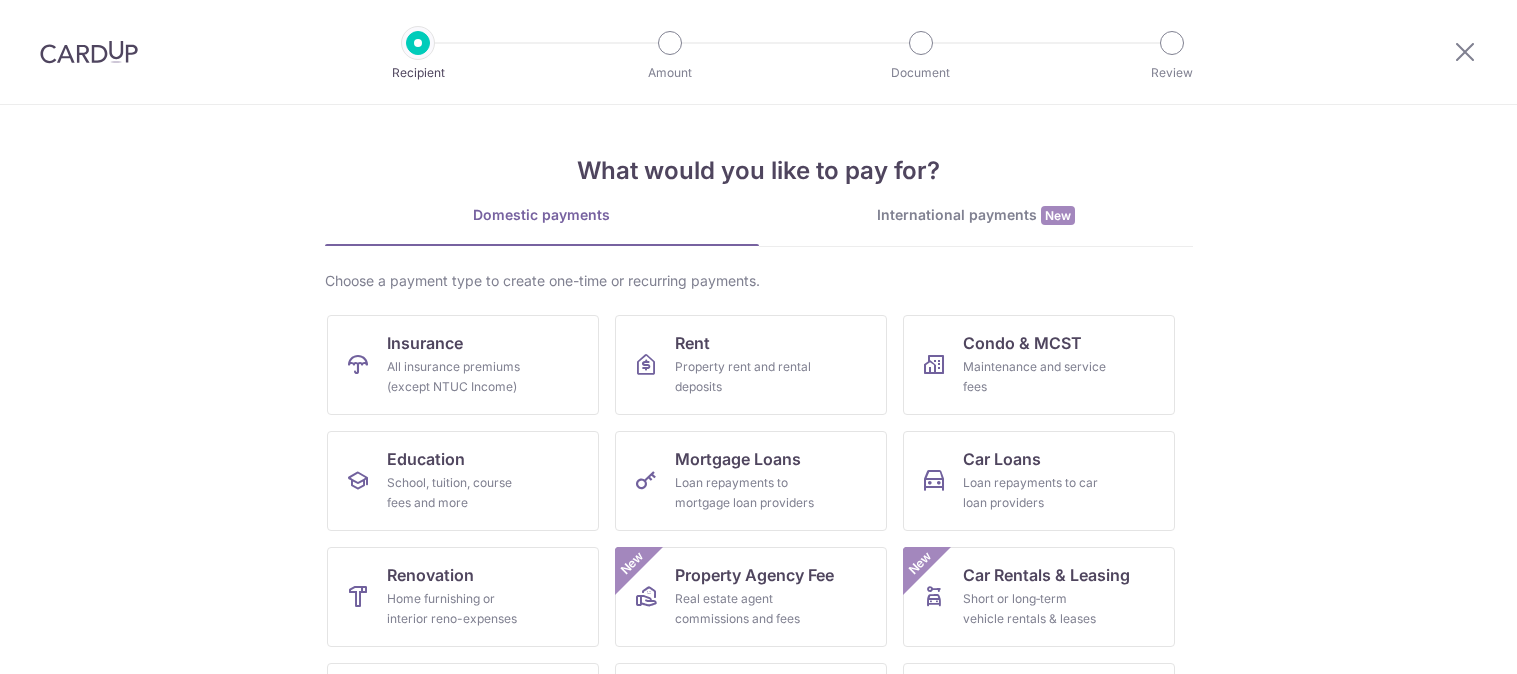 scroll, scrollTop: 0, scrollLeft: 0, axis: both 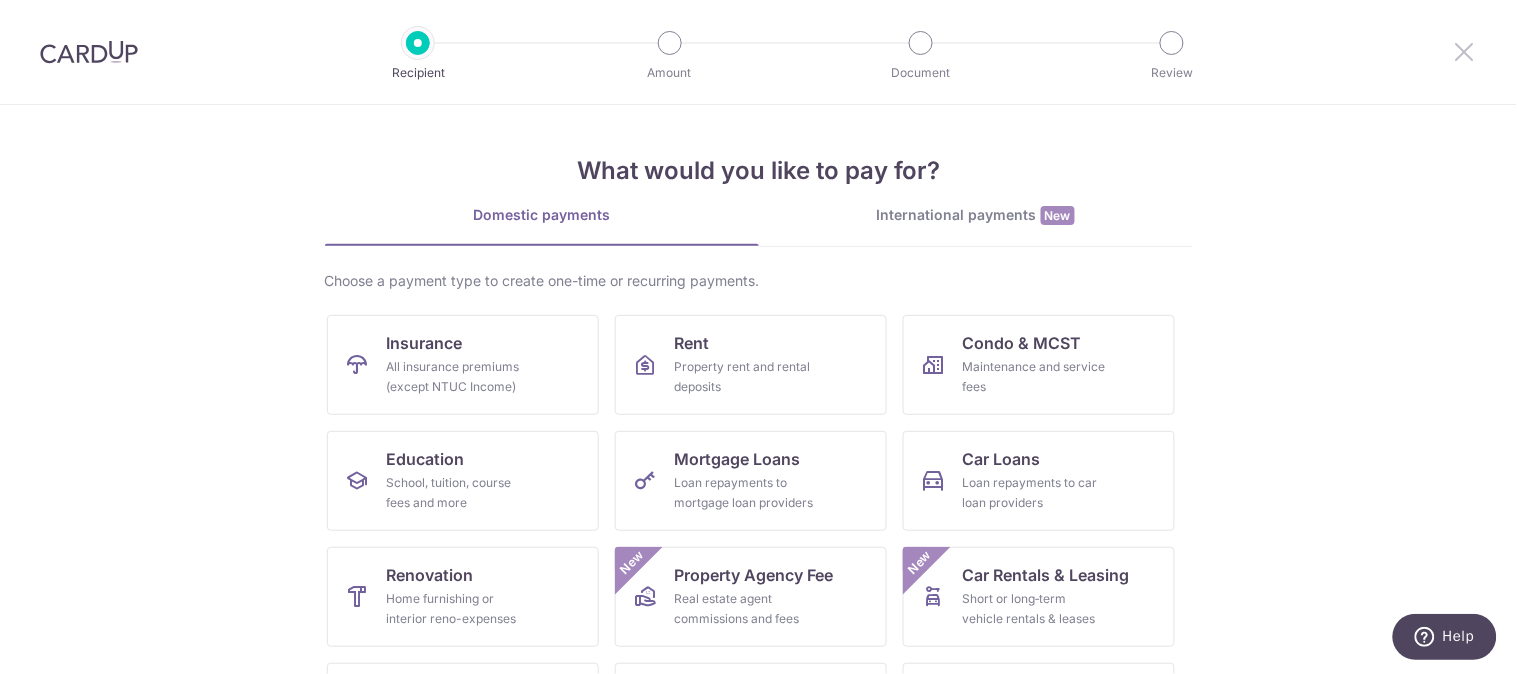 click at bounding box center [1465, 51] 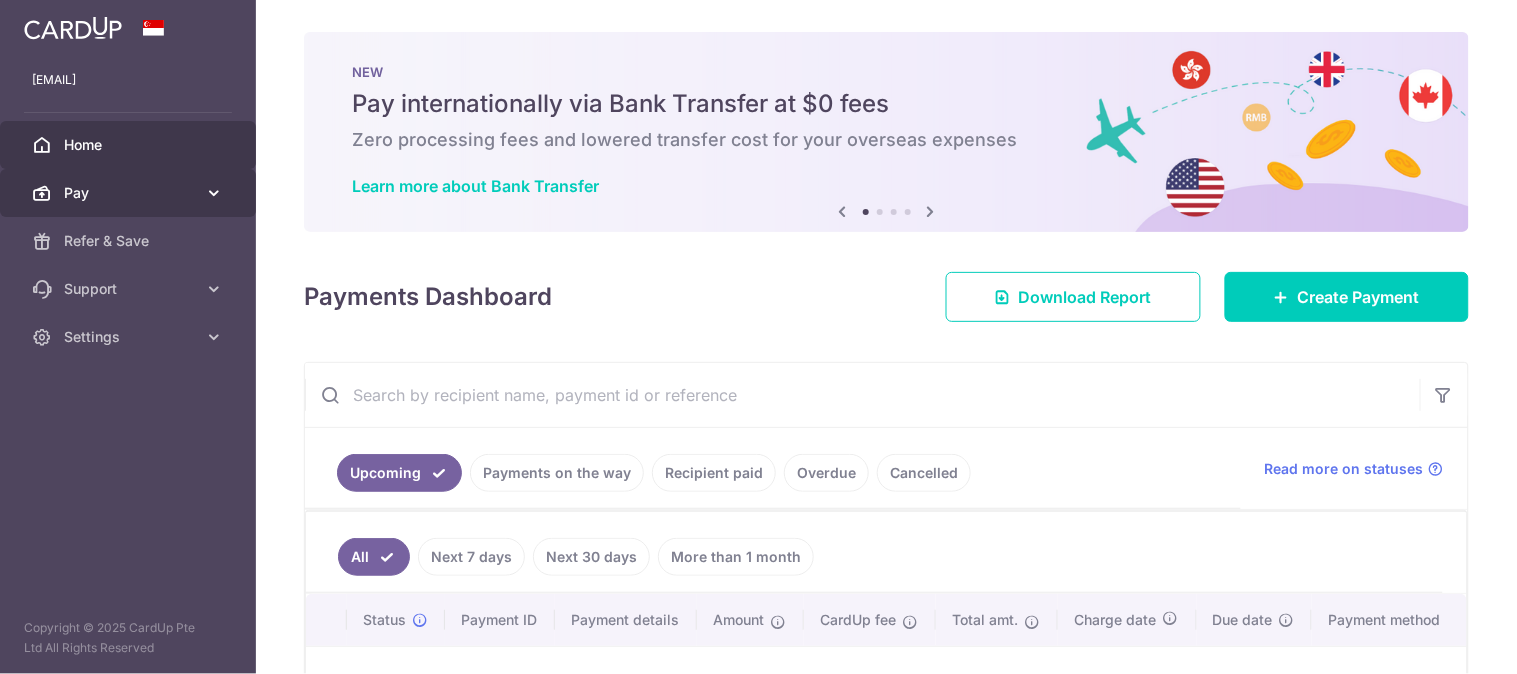 scroll, scrollTop: 0, scrollLeft: 0, axis: both 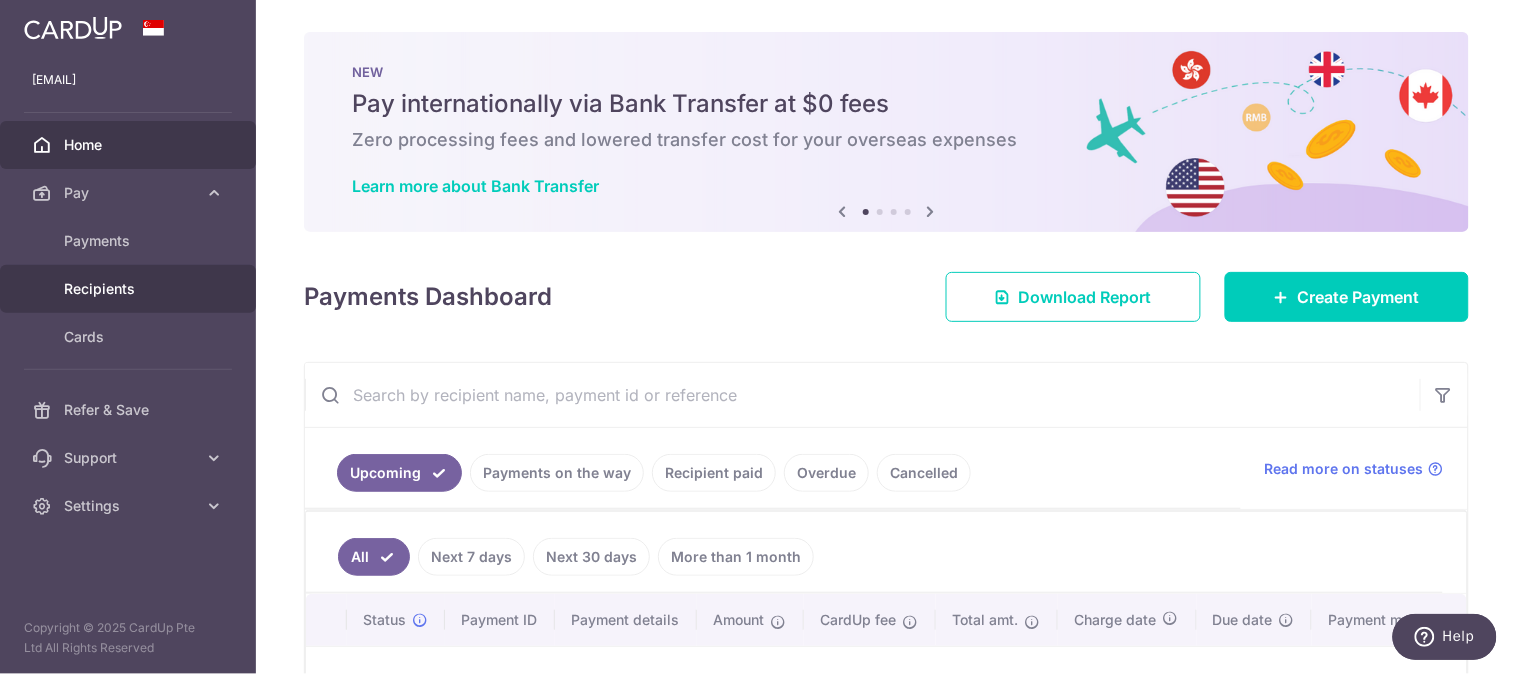 click on "Recipients" at bounding box center (130, 289) 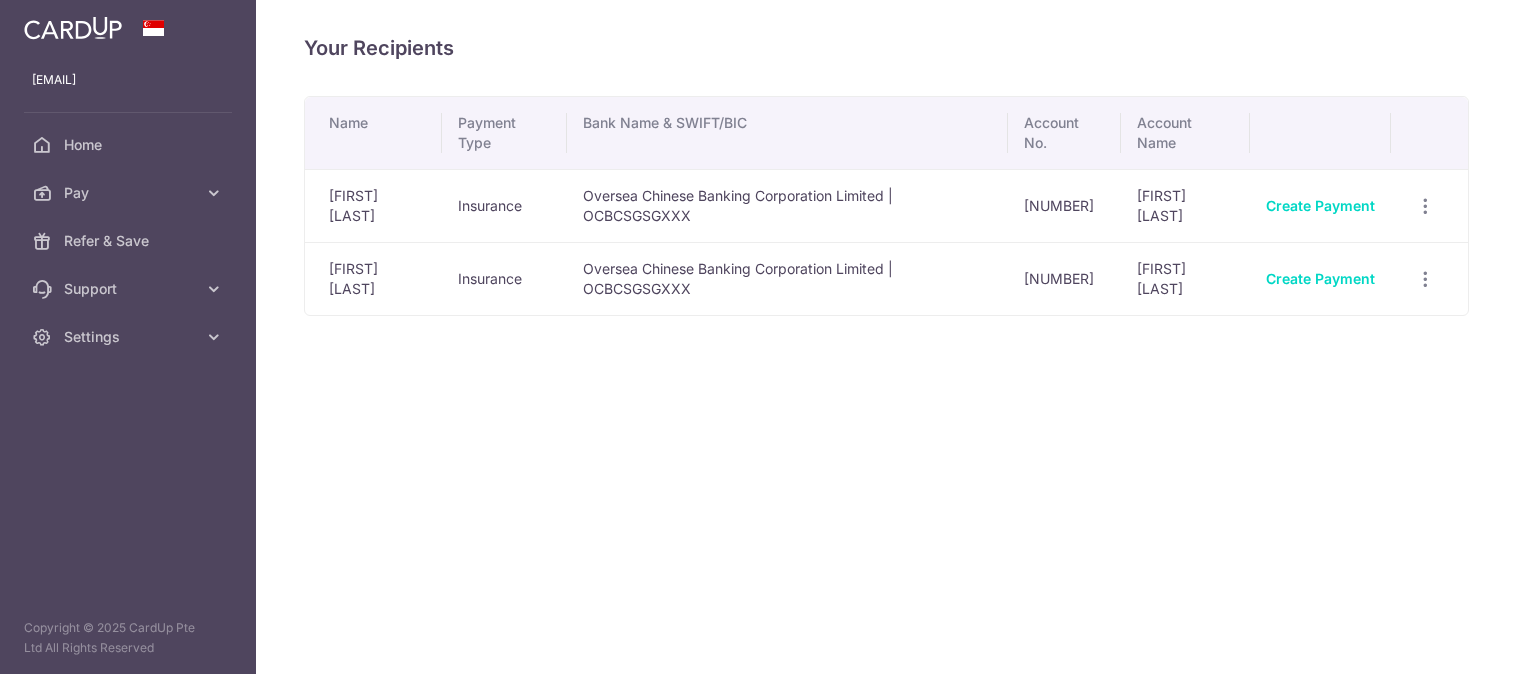 scroll, scrollTop: 0, scrollLeft: 0, axis: both 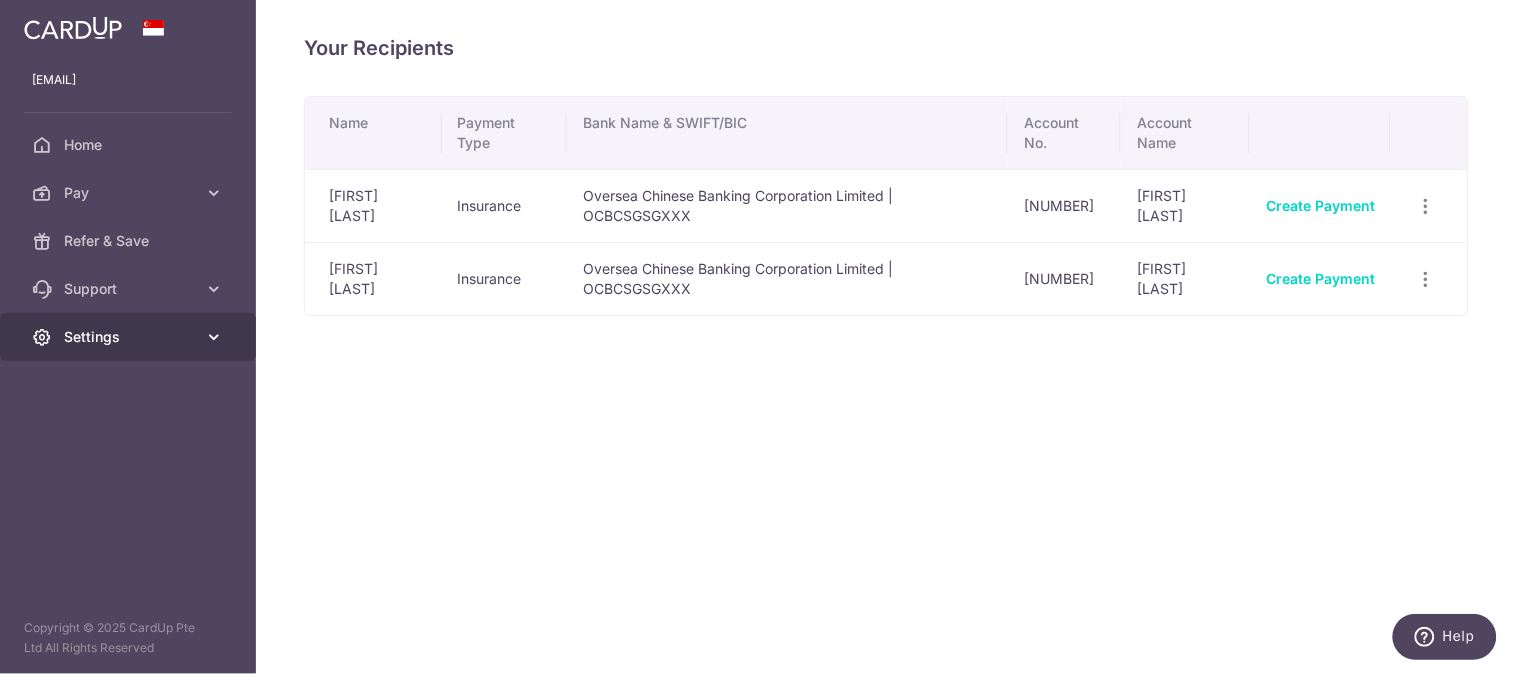 click on "Settings" at bounding box center (130, 337) 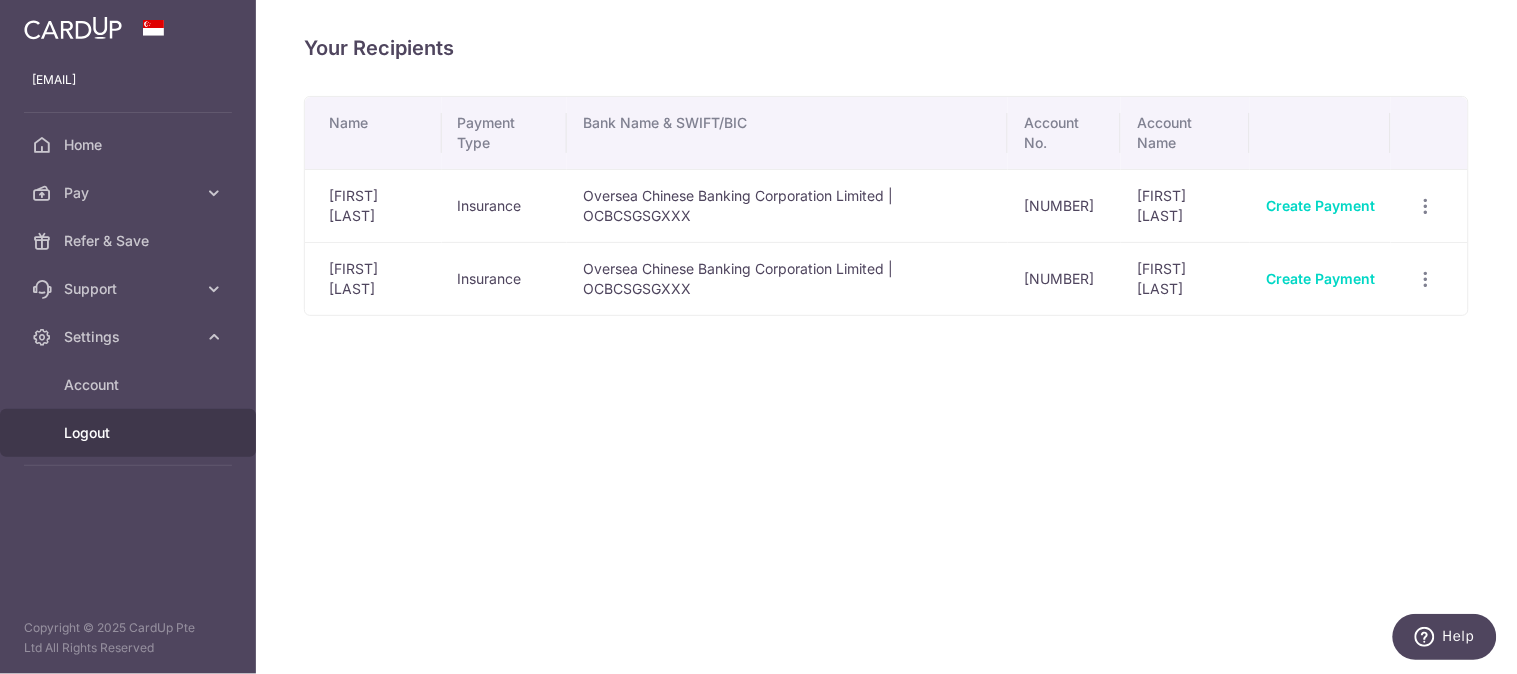 click on "Logout" at bounding box center (128, 433) 